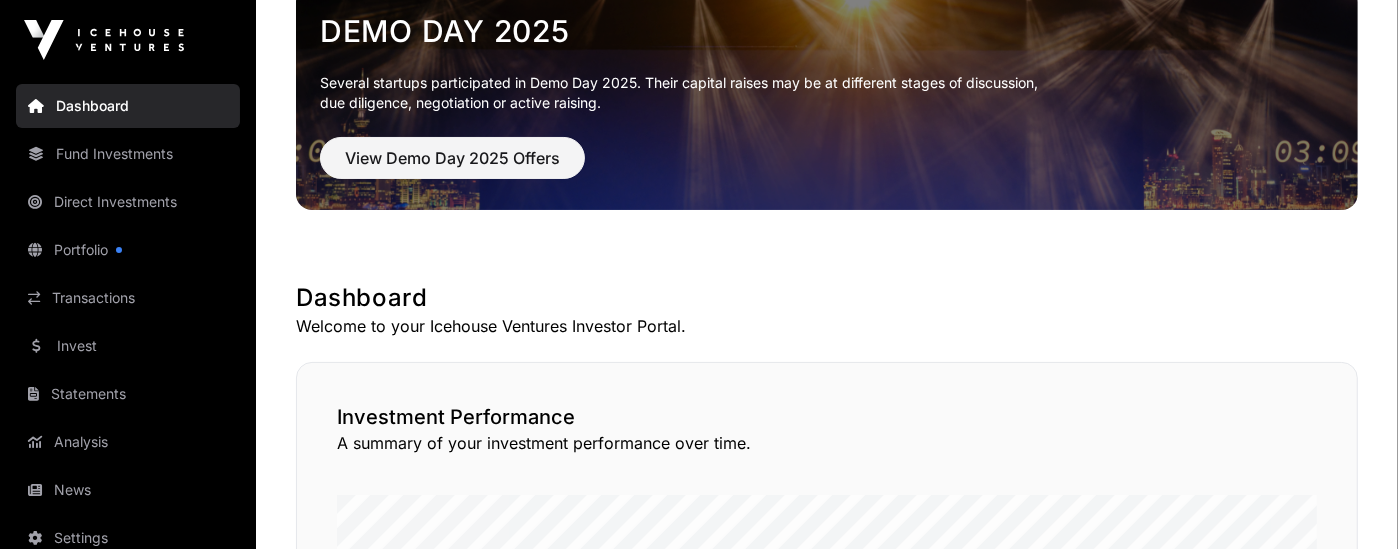 scroll, scrollTop: 125, scrollLeft: 0, axis: vertical 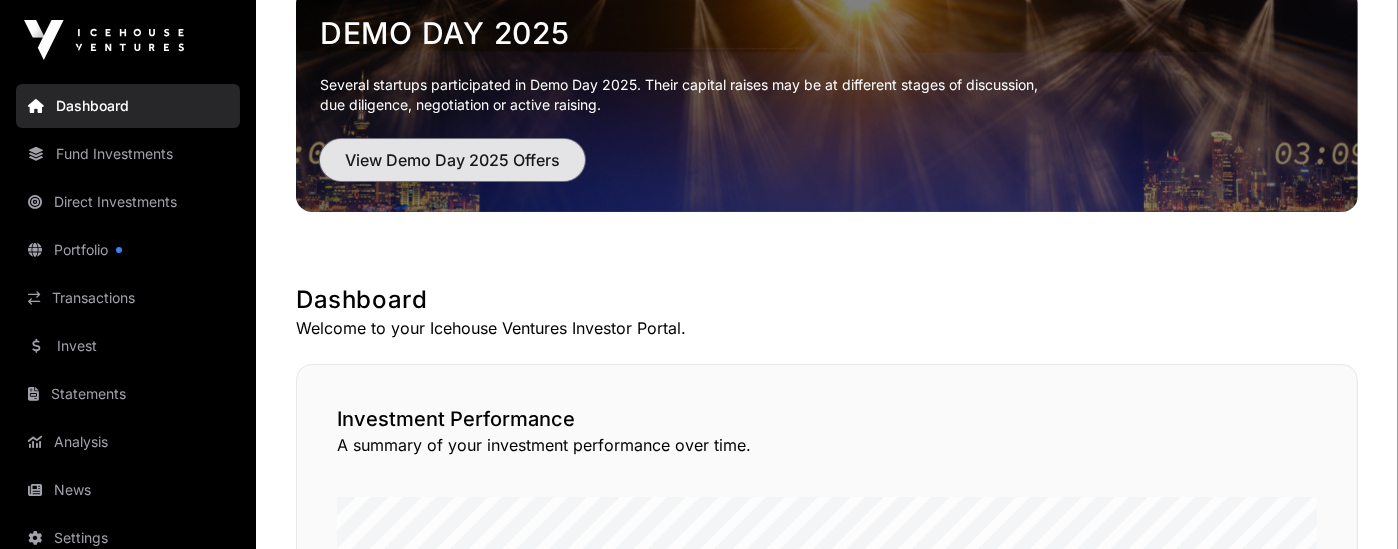 click on "View Demo Day 2025 Offers" 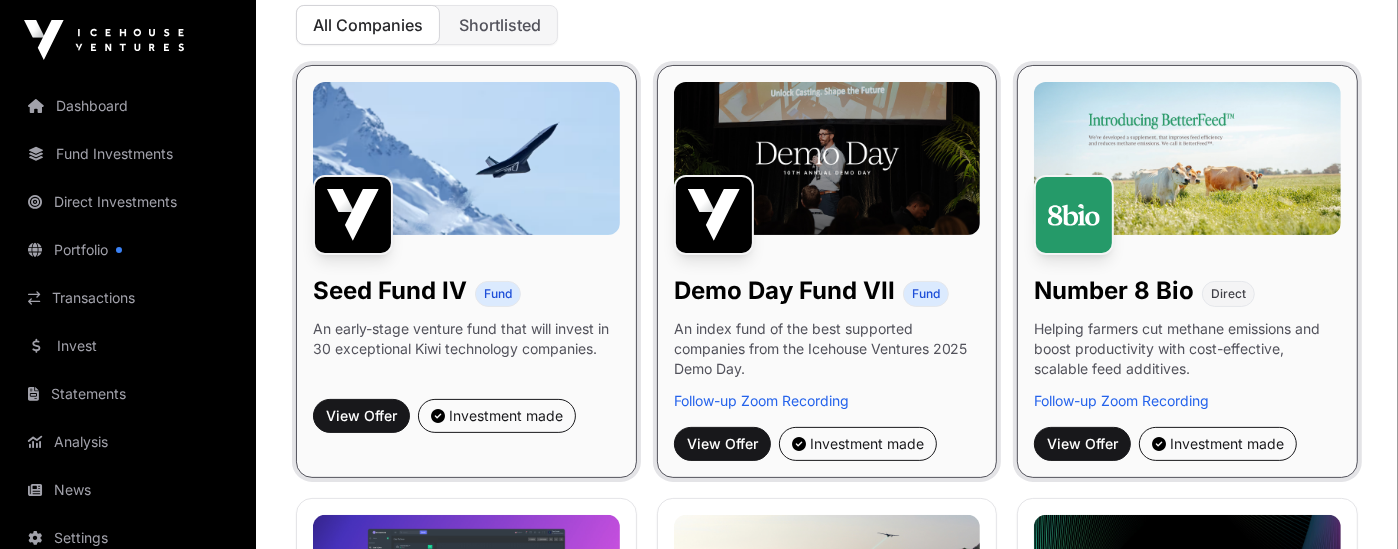 scroll, scrollTop: 250, scrollLeft: 0, axis: vertical 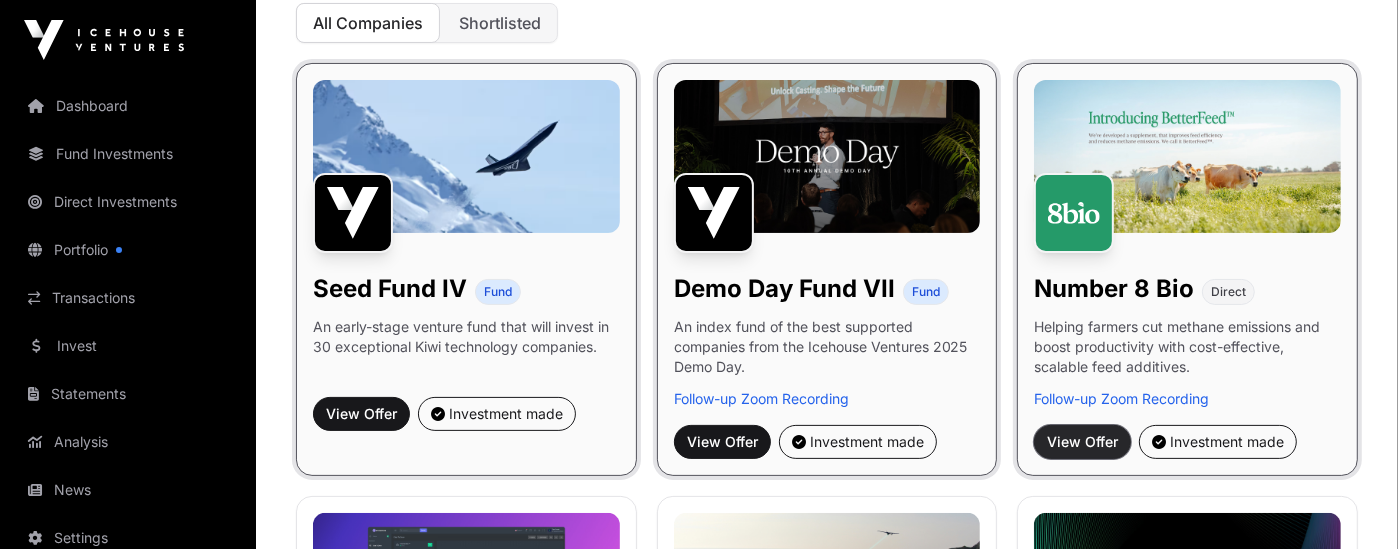 click on "View Offer" 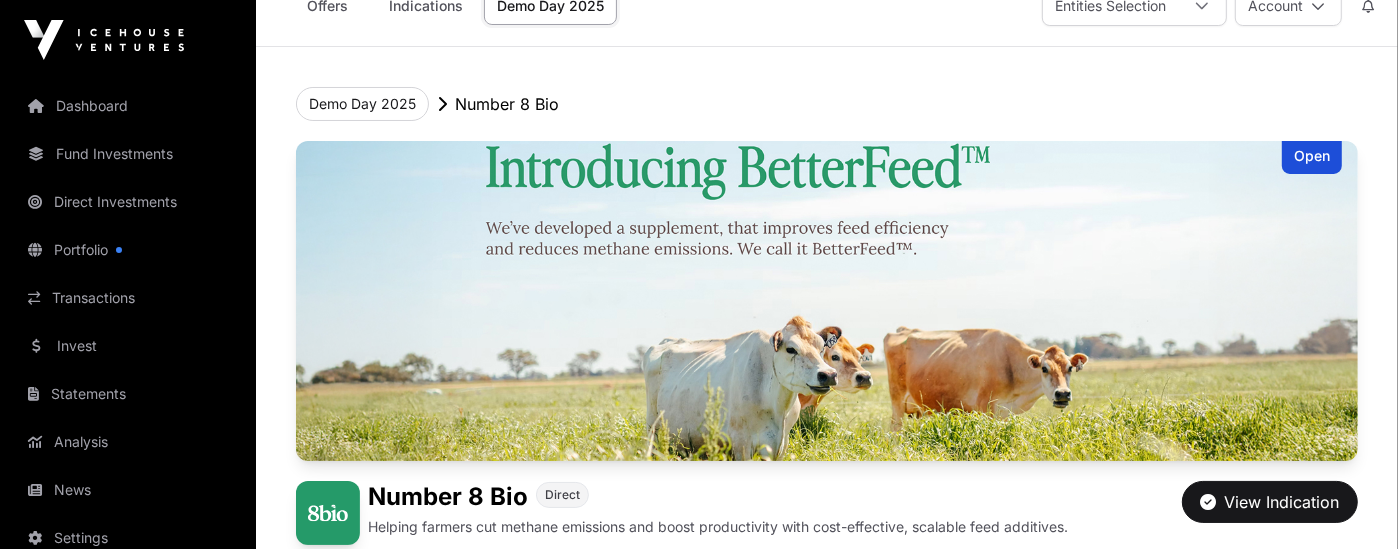scroll, scrollTop: 0, scrollLeft: 0, axis: both 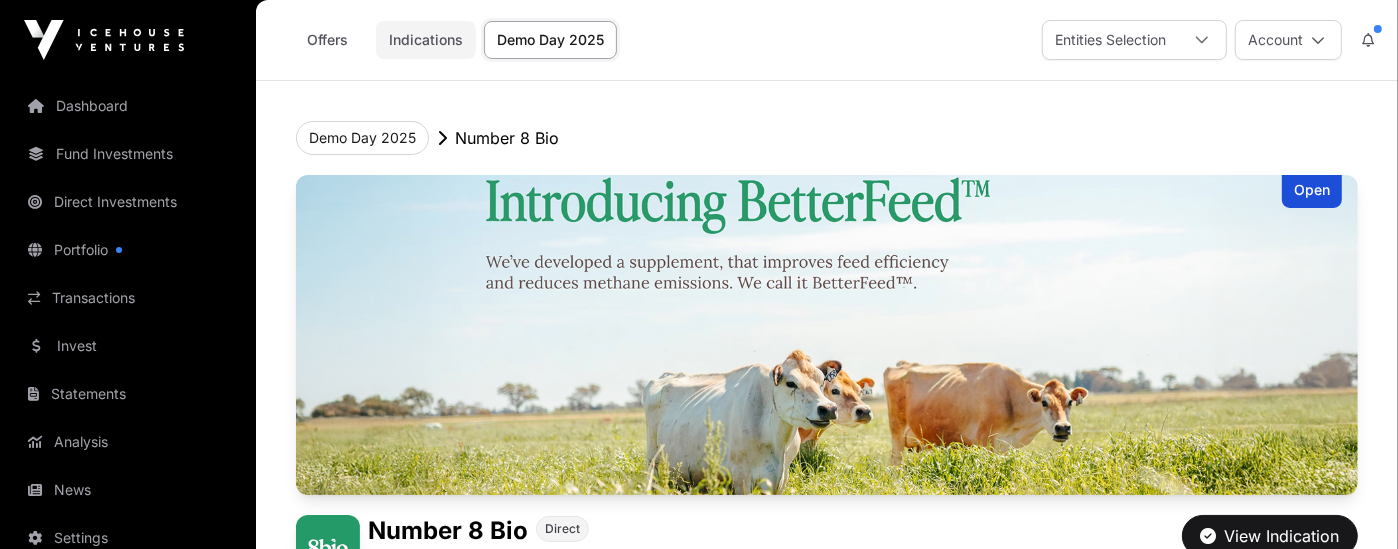 click on "Indications" 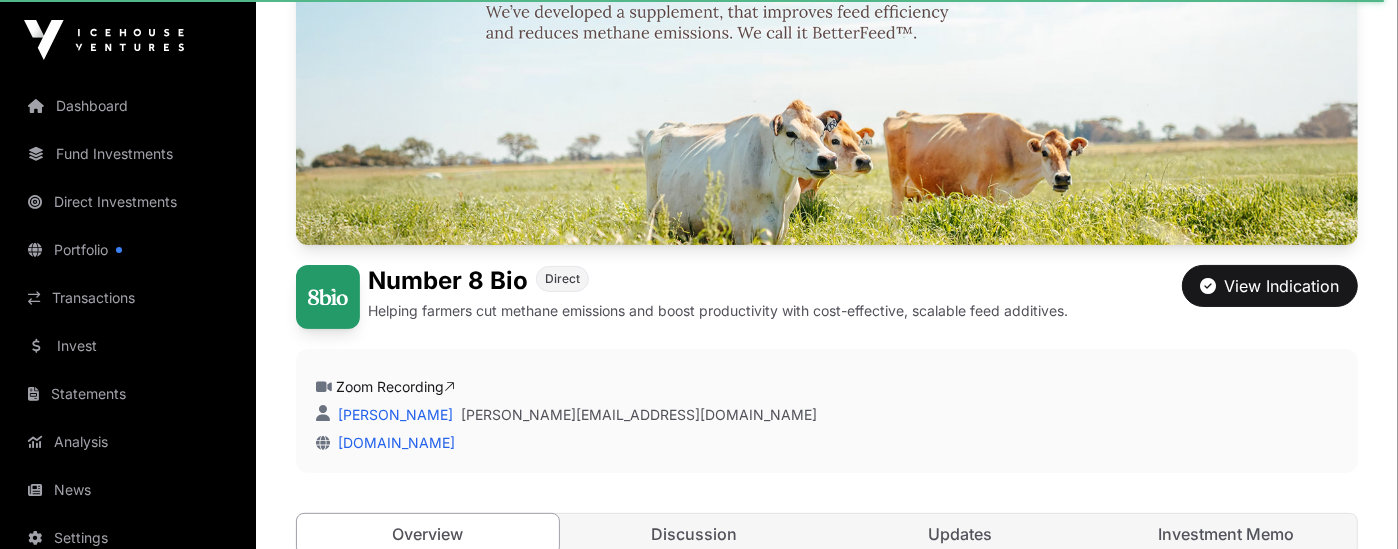scroll, scrollTop: 0, scrollLeft: 0, axis: both 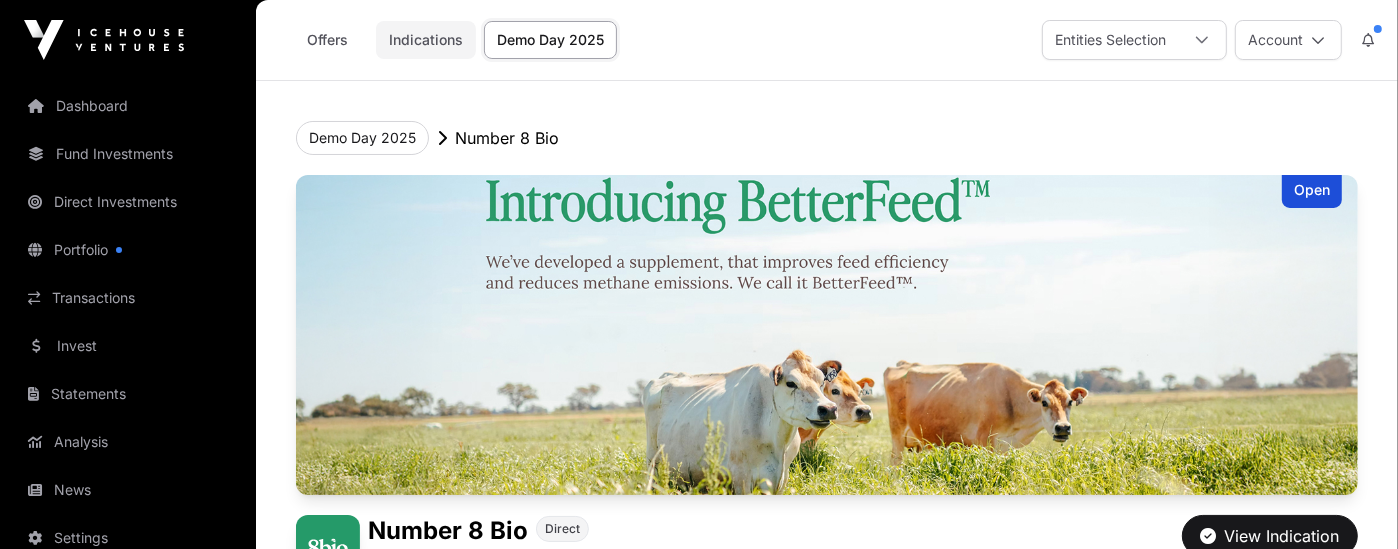 click on "Indications" 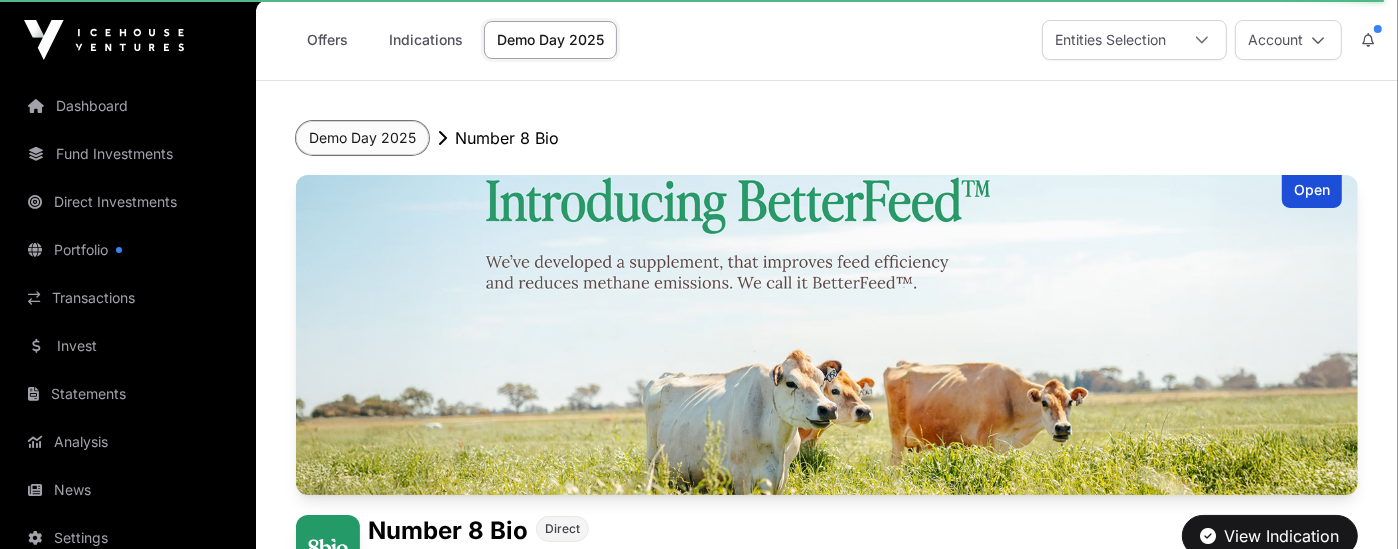 click on "Demo Day 2025" 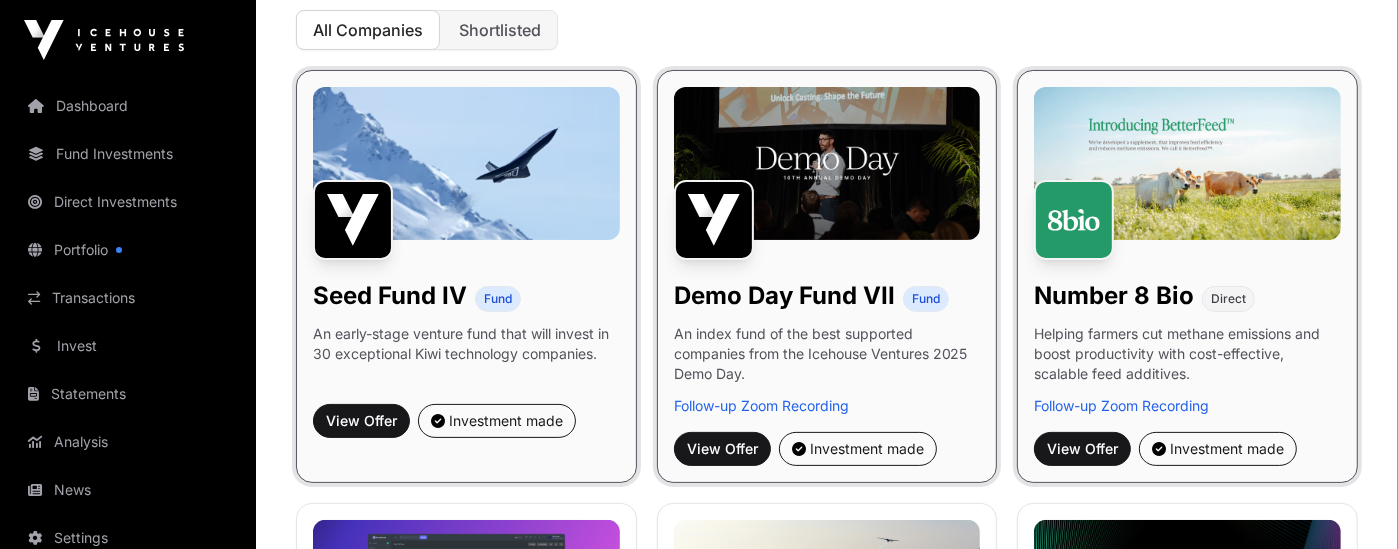 scroll, scrollTop: 250, scrollLeft: 0, axis: vertical 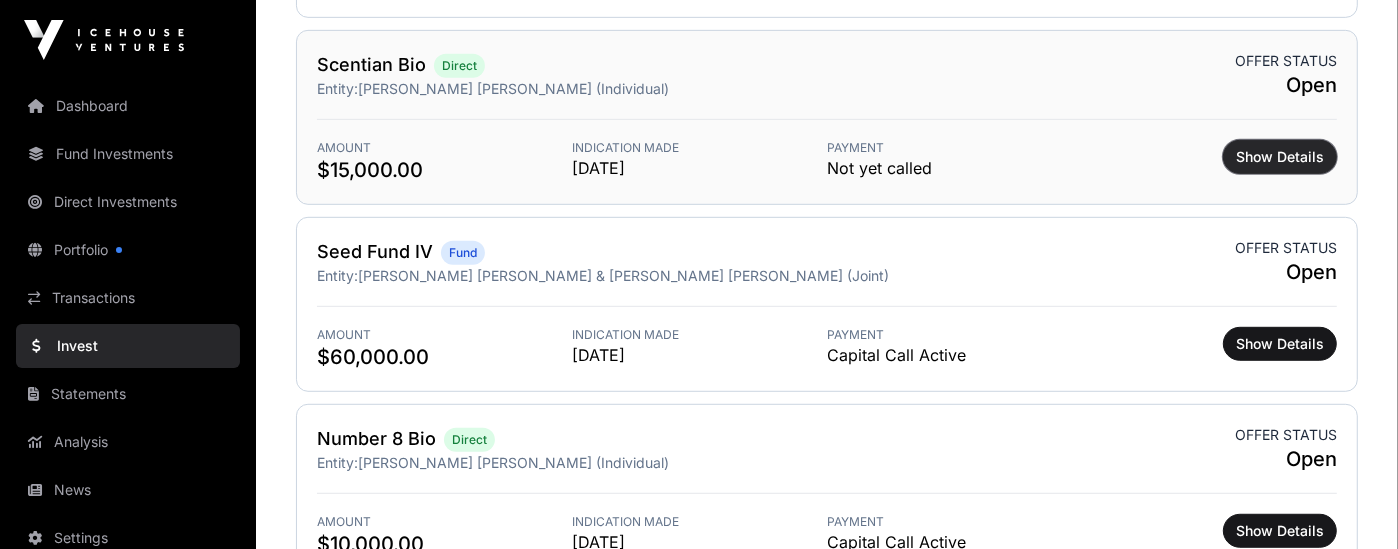 click on "Show Details" 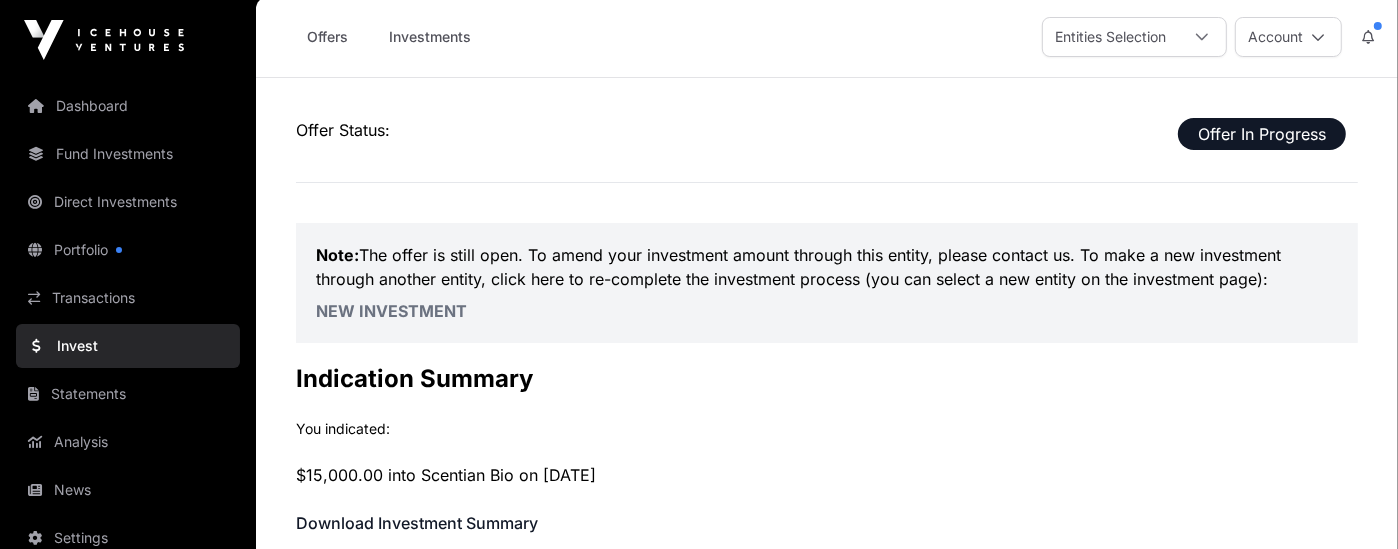 scroll, scrollTop: 0, scrollLeft: 0, axis: both 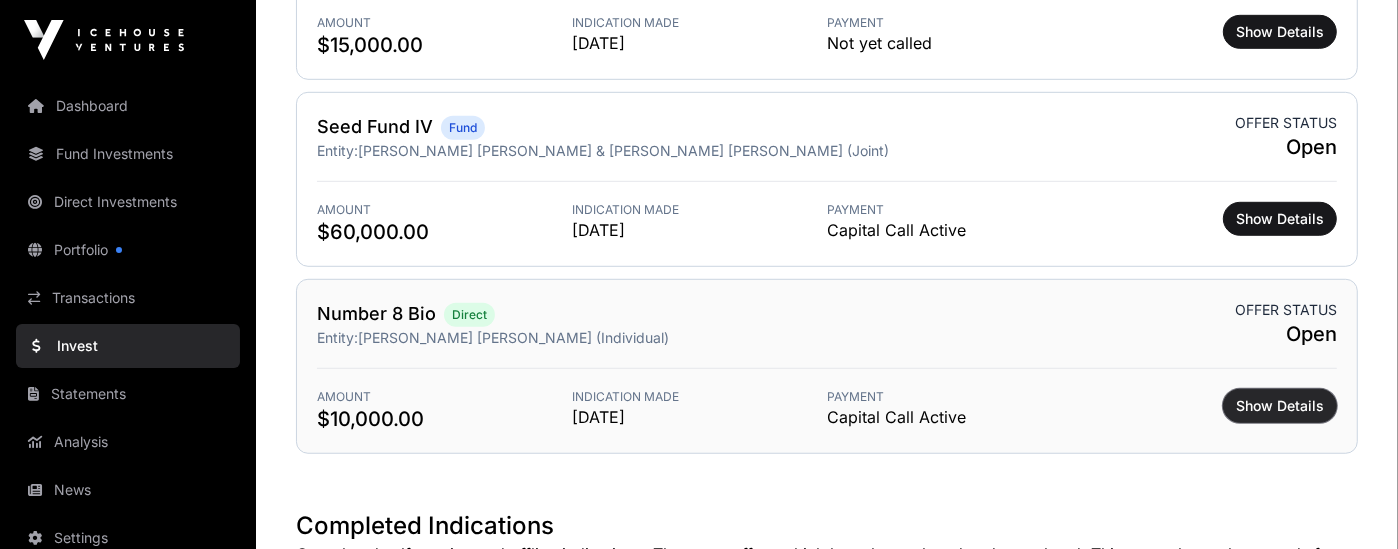 click on "Show Details" 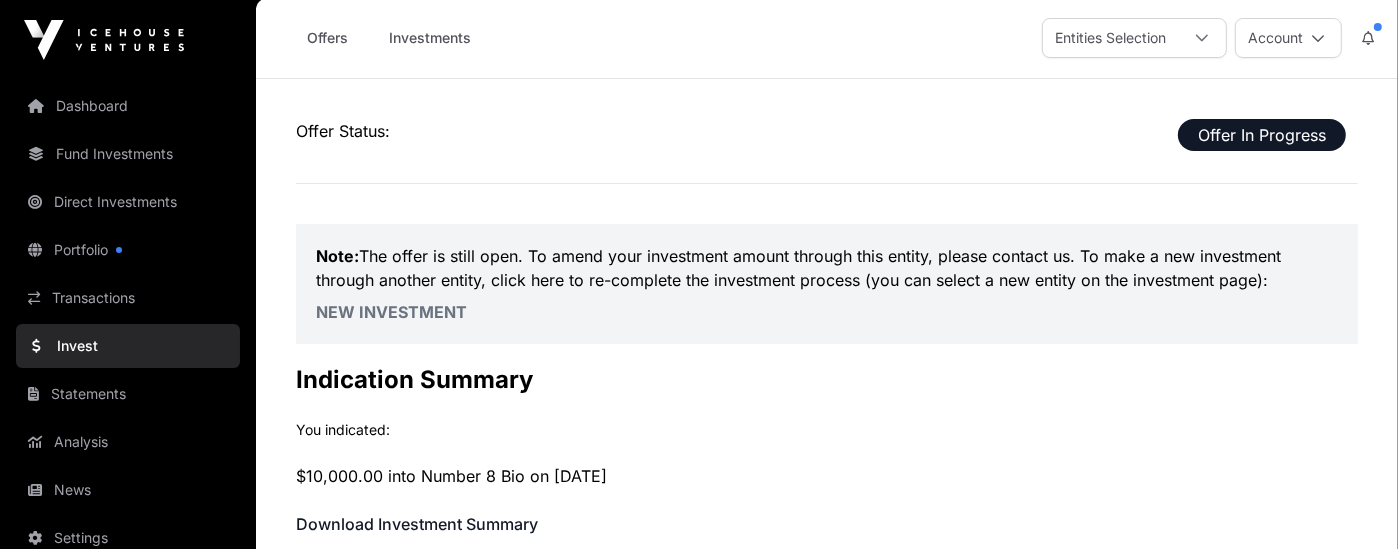 scroll, scrollTop: 0, scrollLeft: 0, axis: both 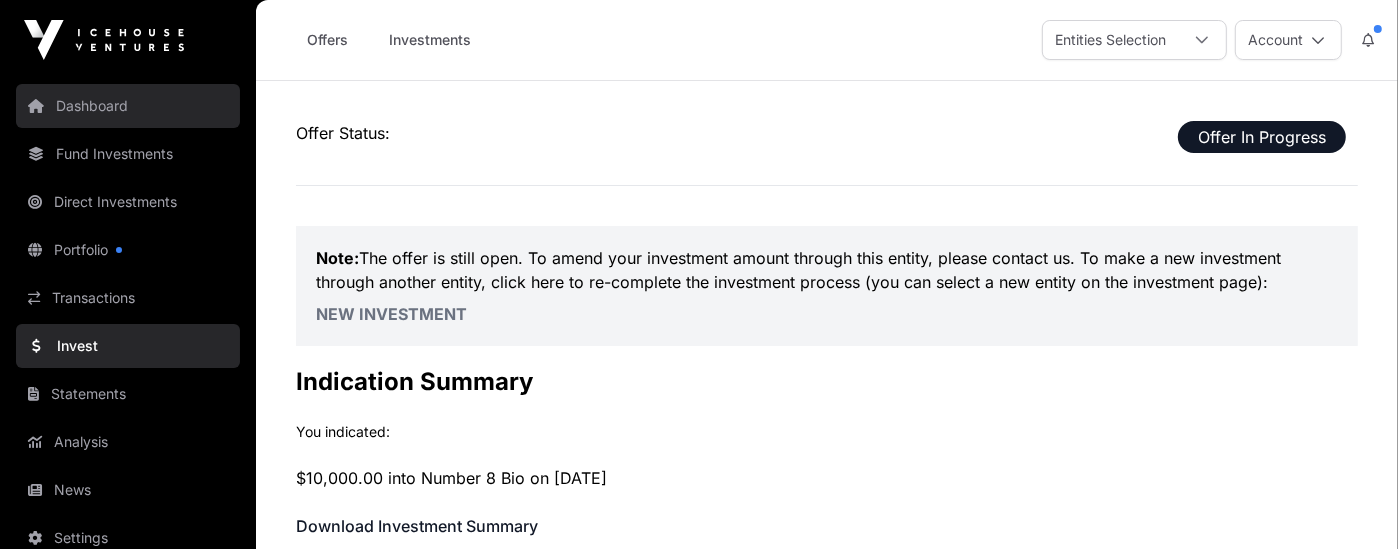 click on "Dashboard" 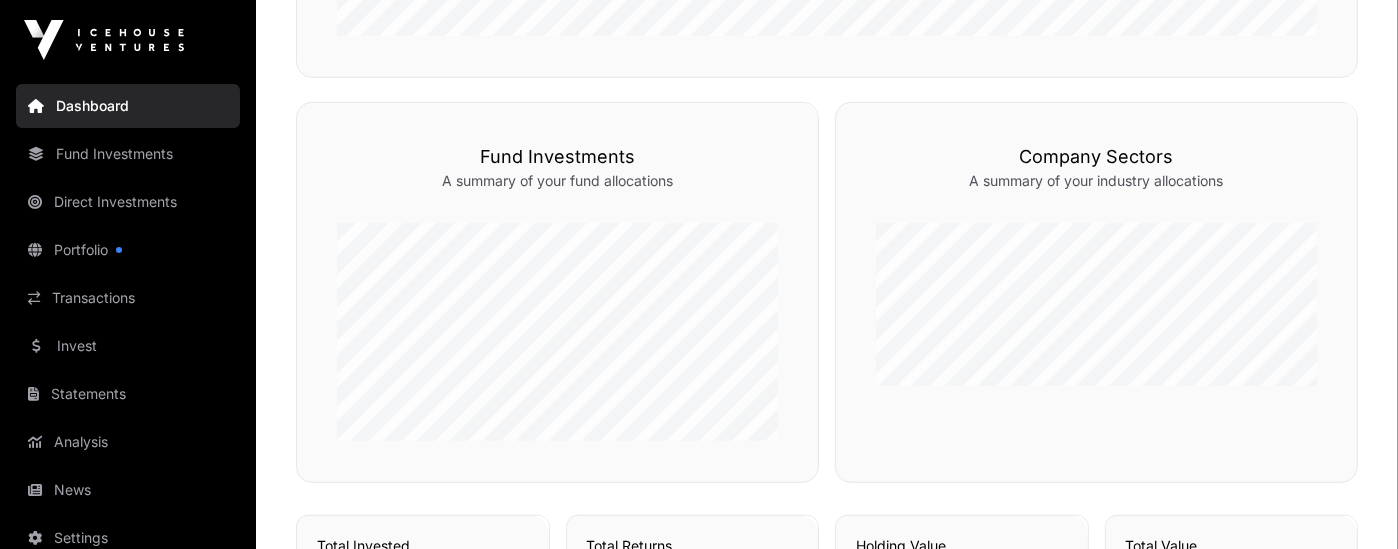 scroll, scrollTop: 610, scrollLeft: 0, axis: vertical 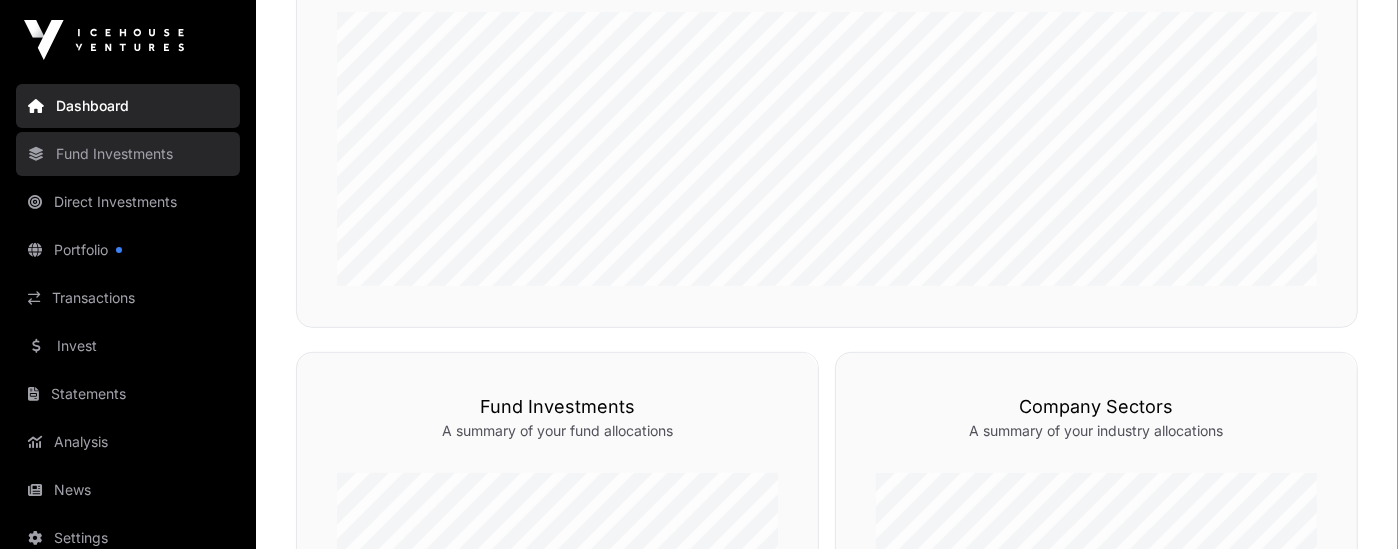 click on "Fund Investments" 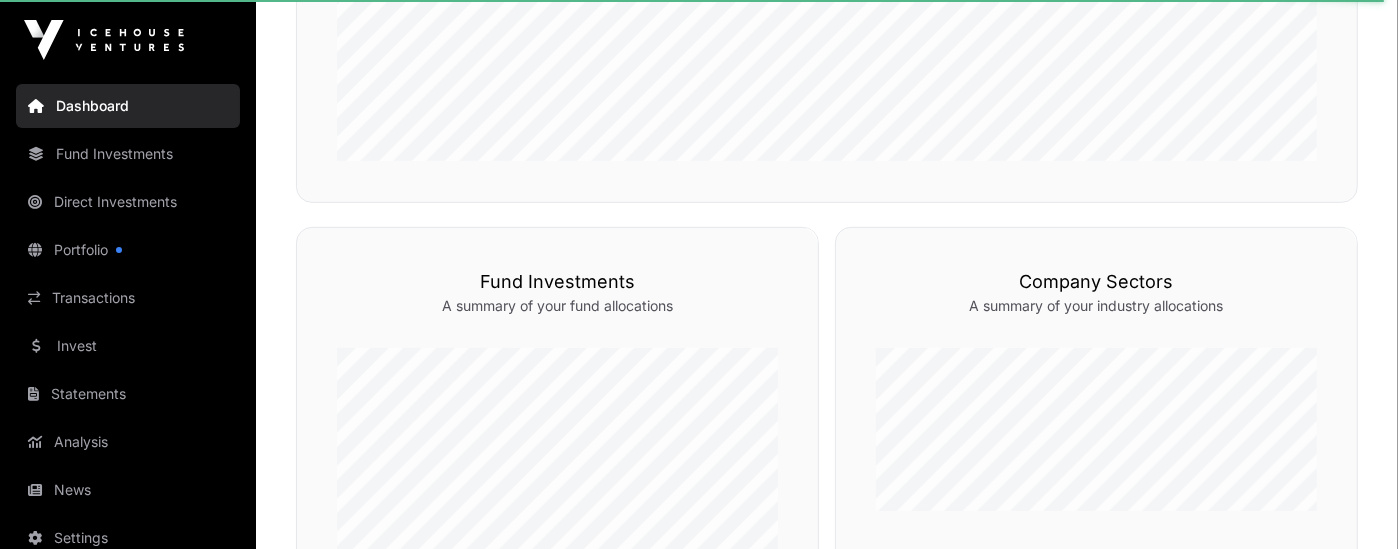 scroll, scrollTop: 485, scrollLeft: 0, axis: vertical 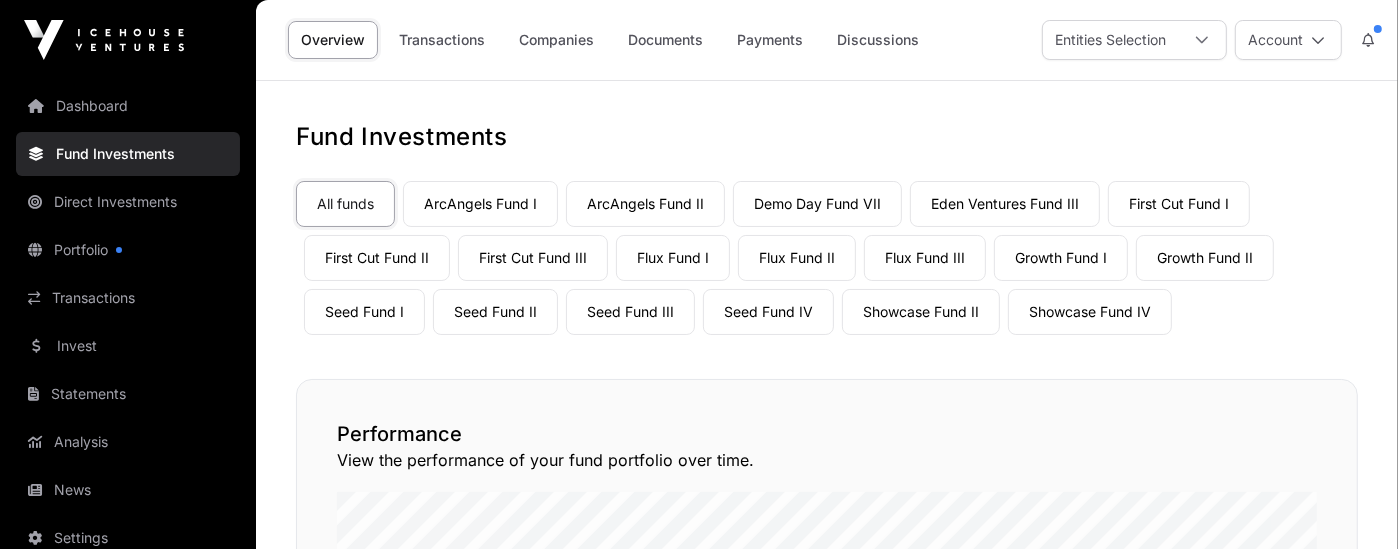 click 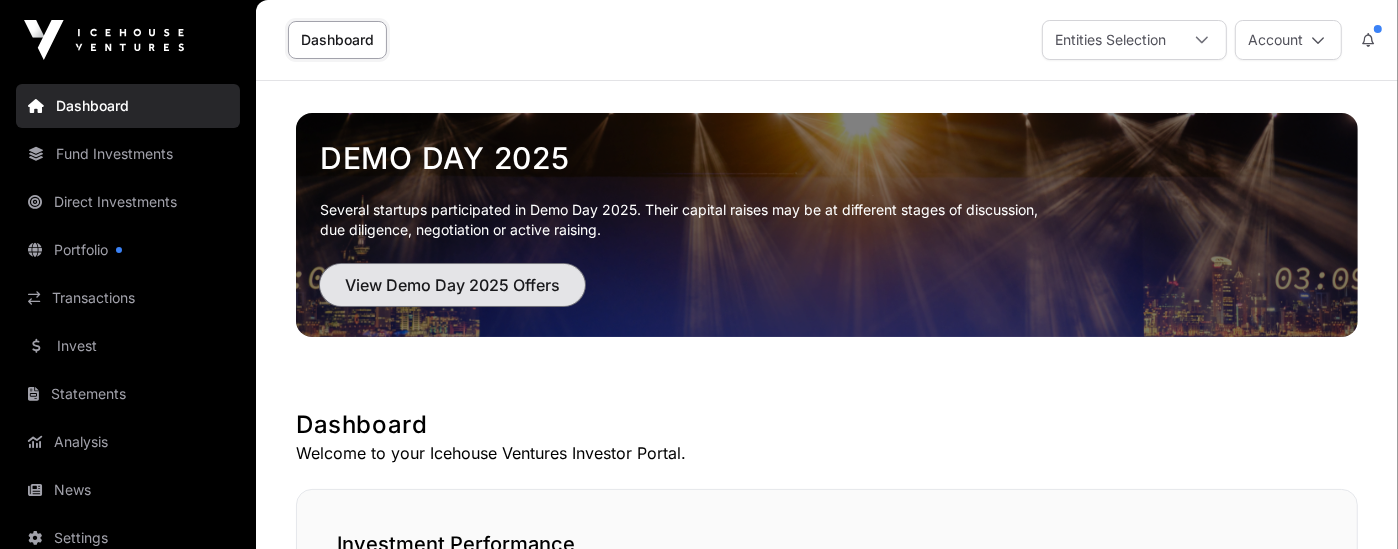 click on "View Demo Day 2025 Offers" 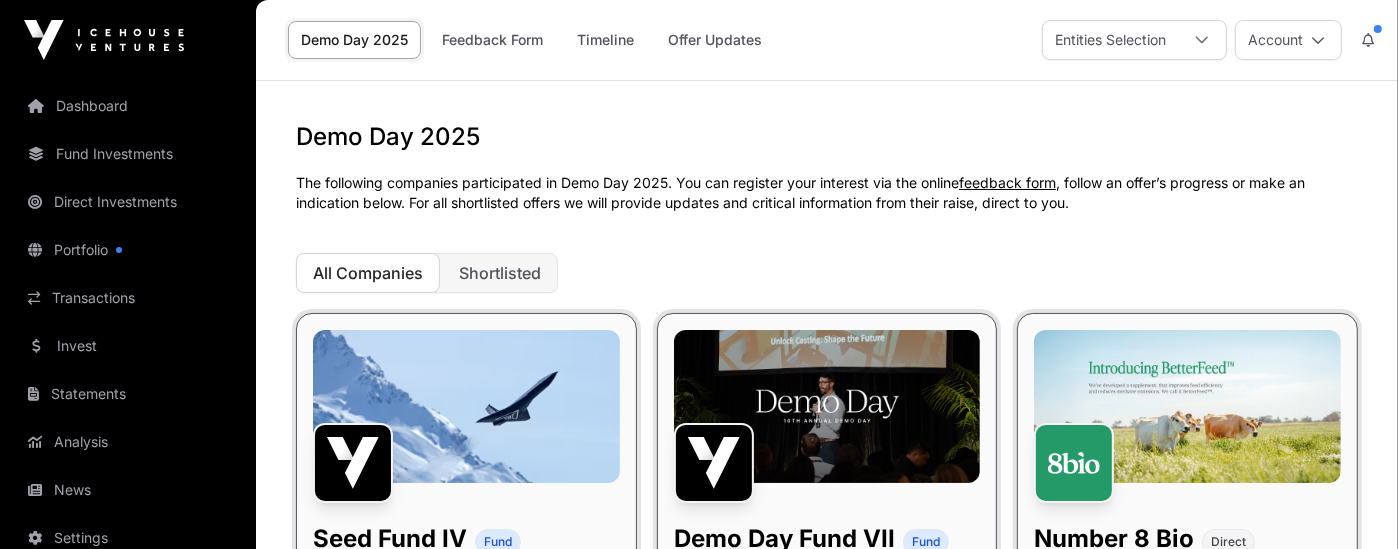 scroll, scrollTop: 250, scrollLeft: 0, axis: vertical 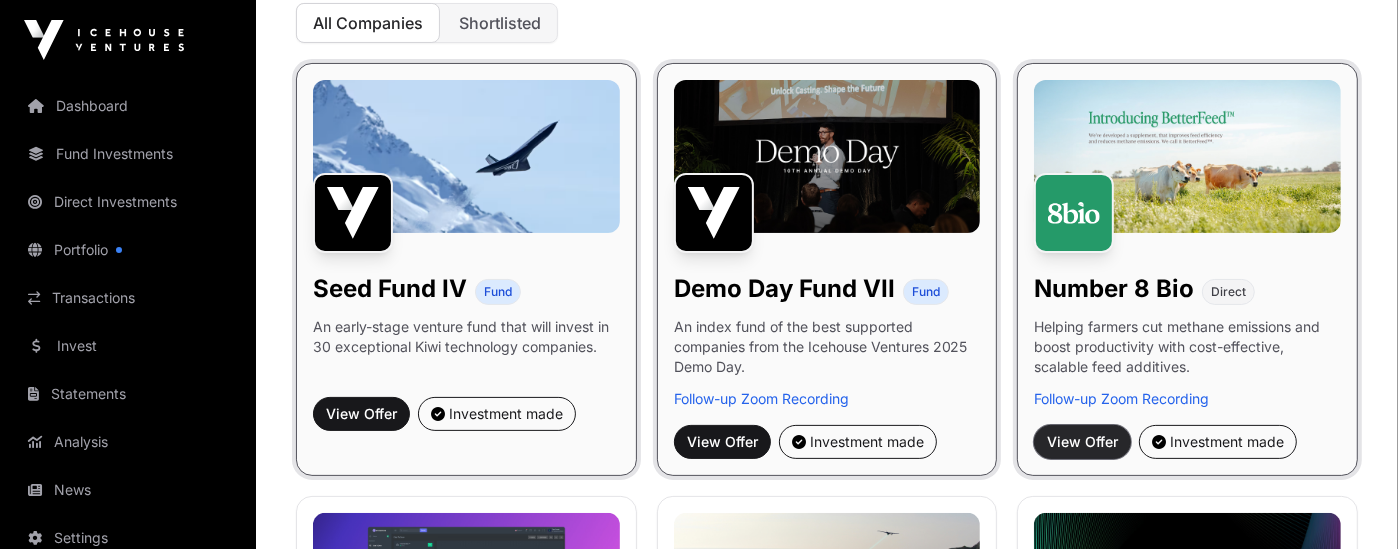 click on "View Offer" 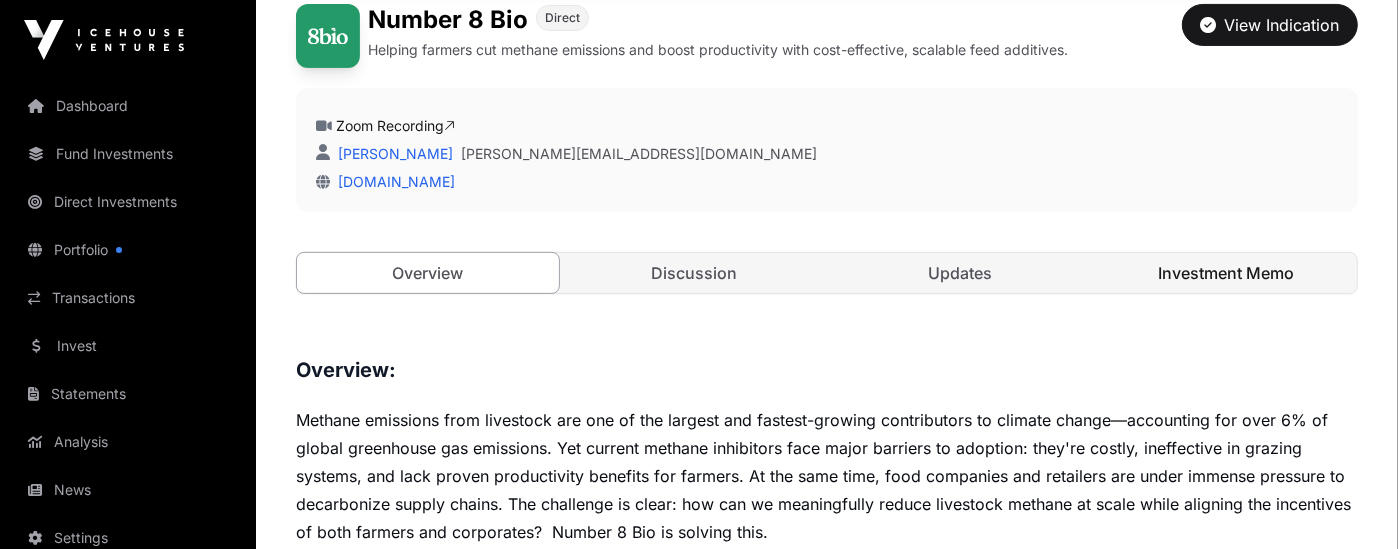 scroll, scrollTop: 500, scrollLeft: 0, axis: vertical 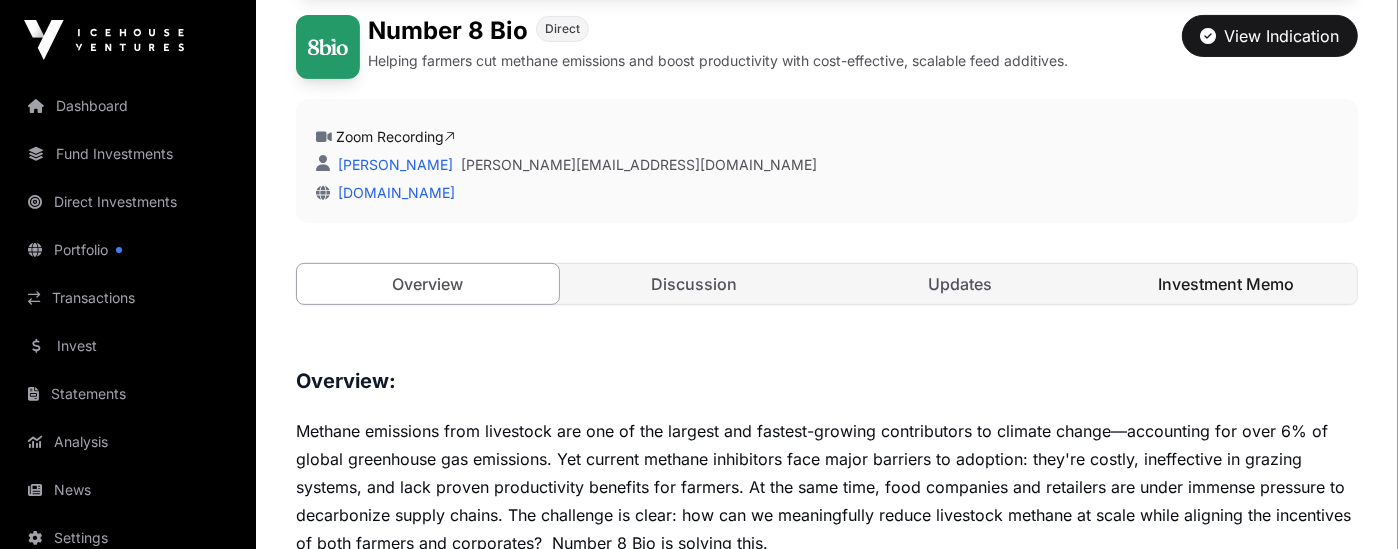 click on "Investment Memo" 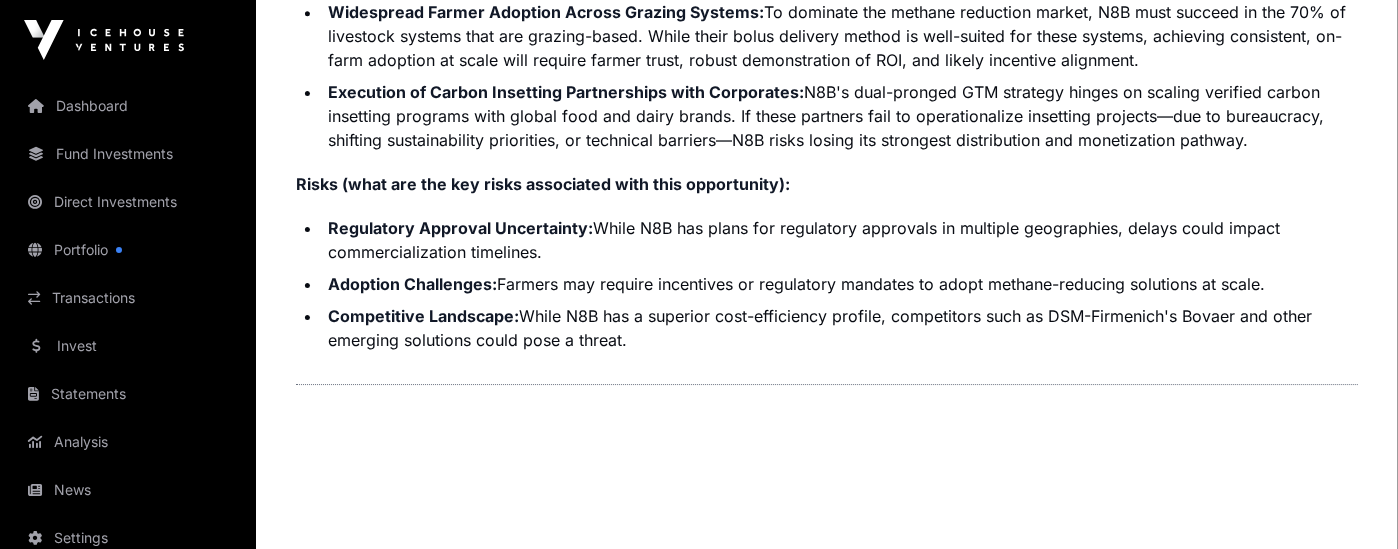 scroll, scrollTop: 5286, scrollLeft: 0, axis: vertical 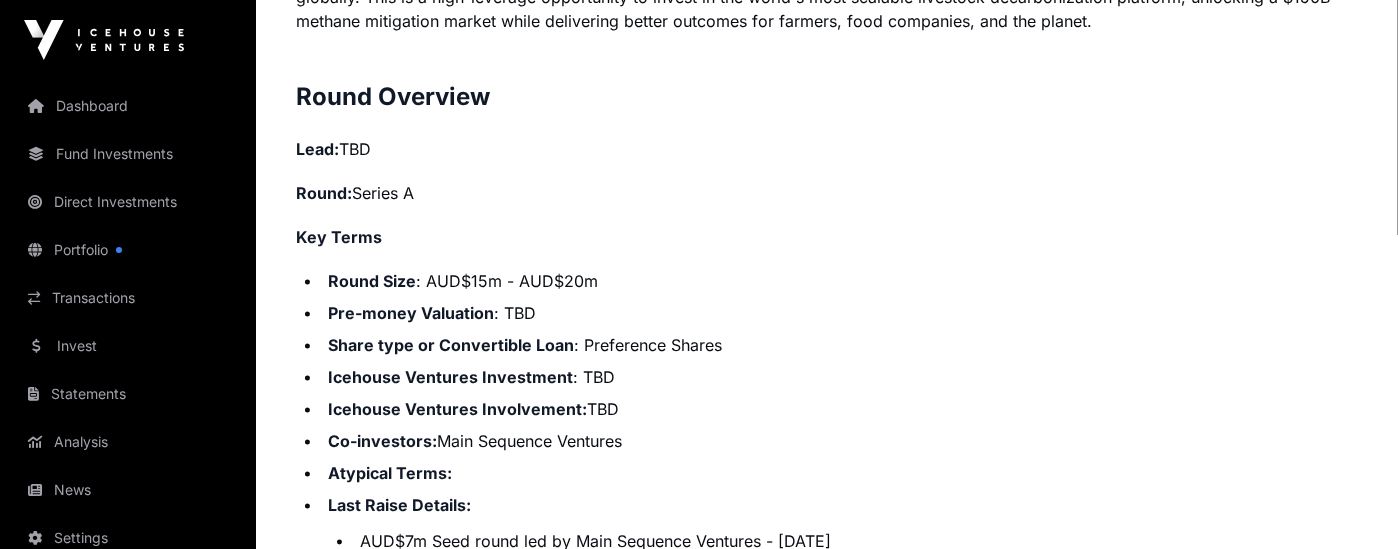 click on "Round Overview" 